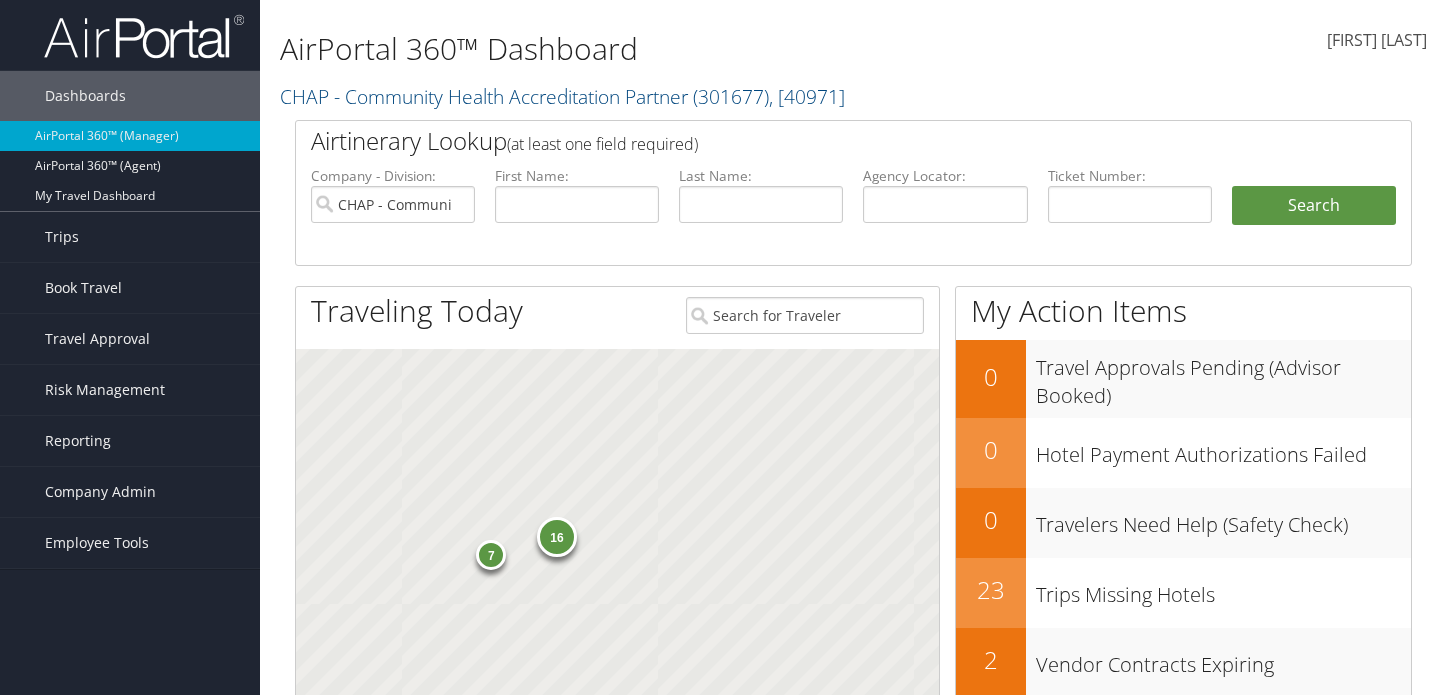 scroll, scrollTop: 0, scrollLeft: 0, axis: both 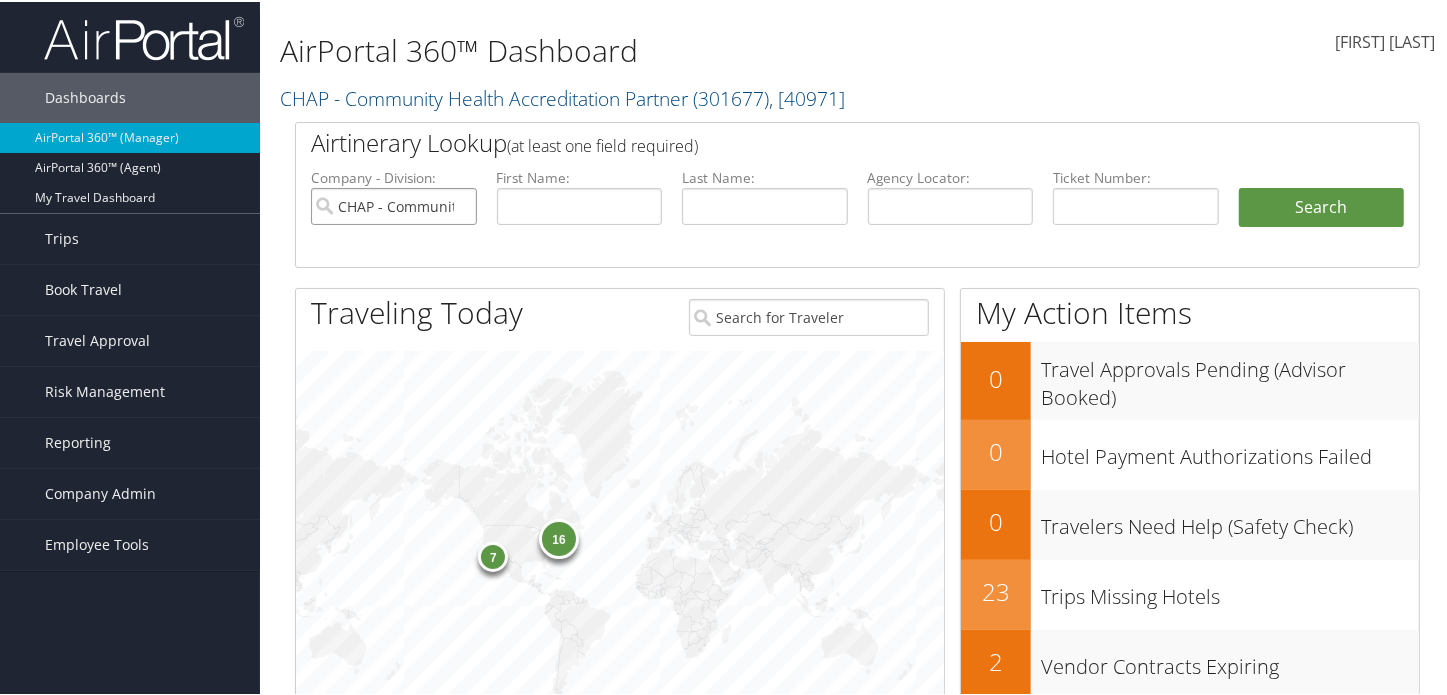 click on "CHAP - Community Health Accreditation Partner" at bounding box center [394, 204] 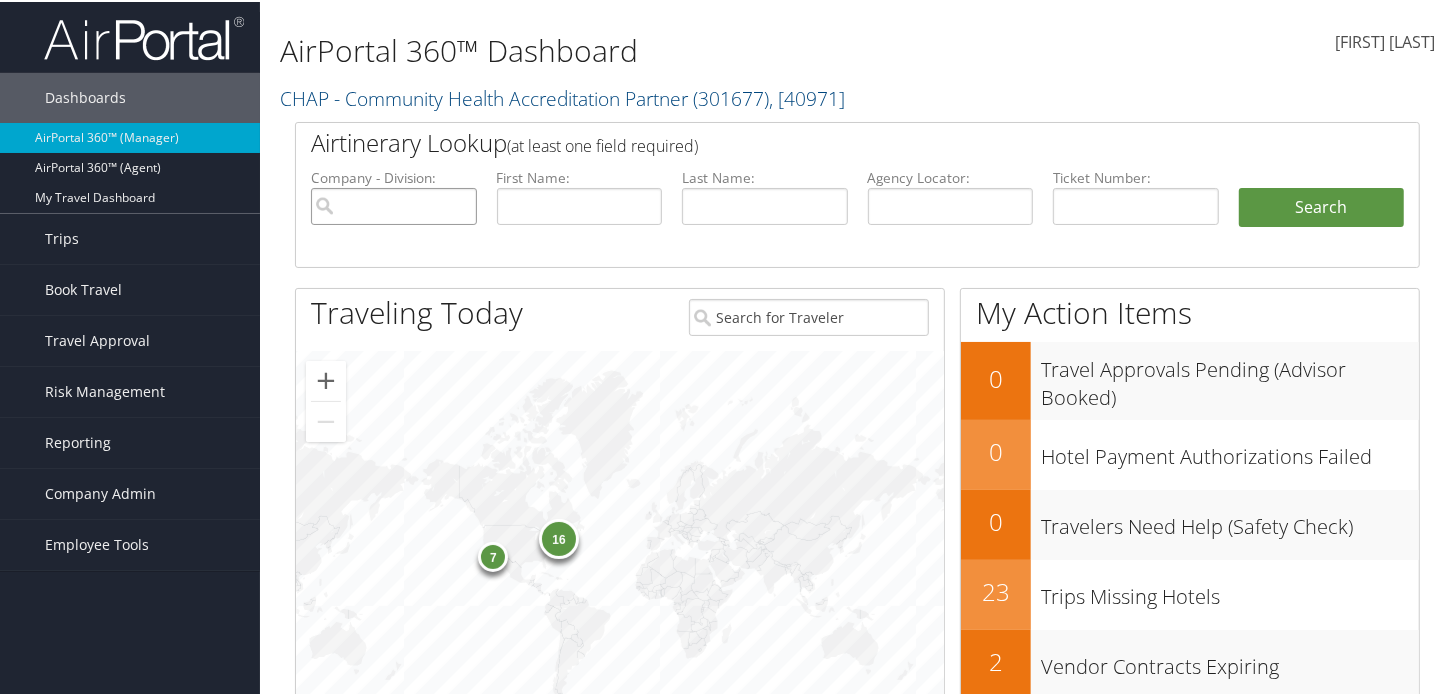click at bounding box center (394, 204) 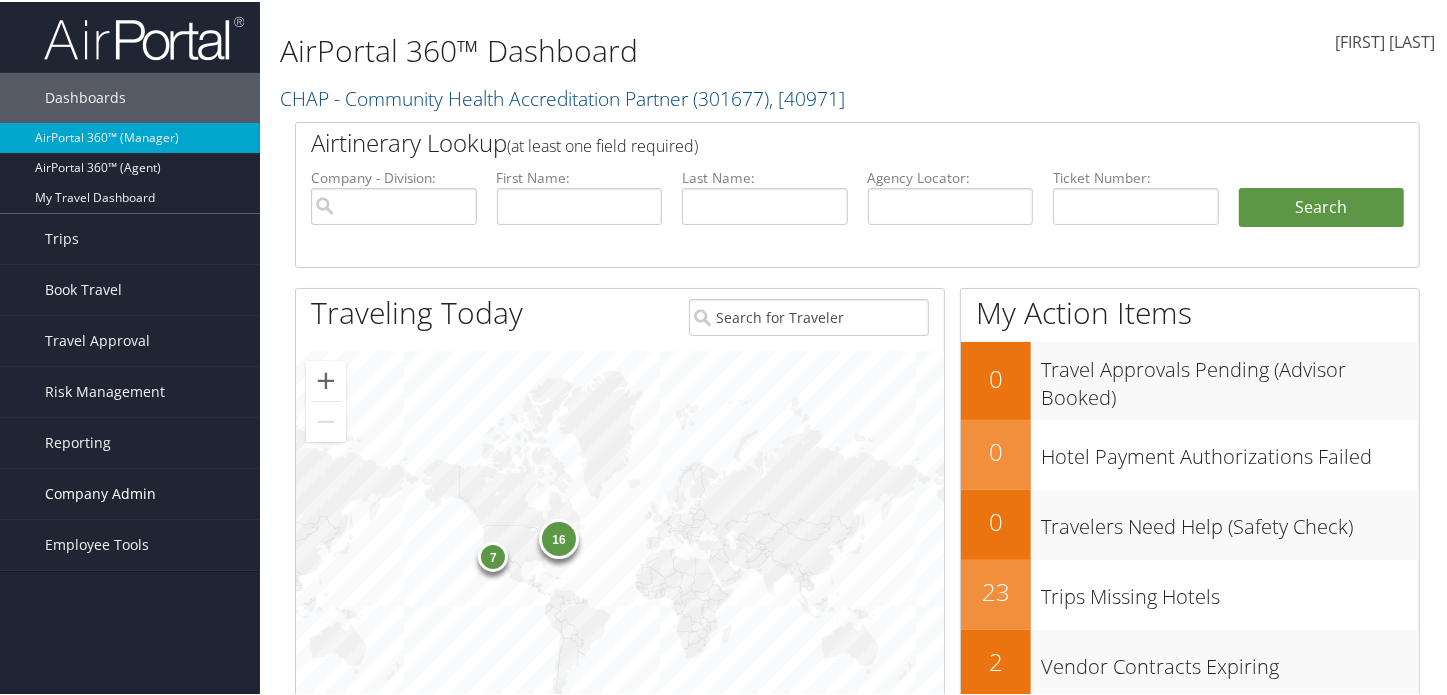 click on "Company Admin" at bounding box center [100, 492] 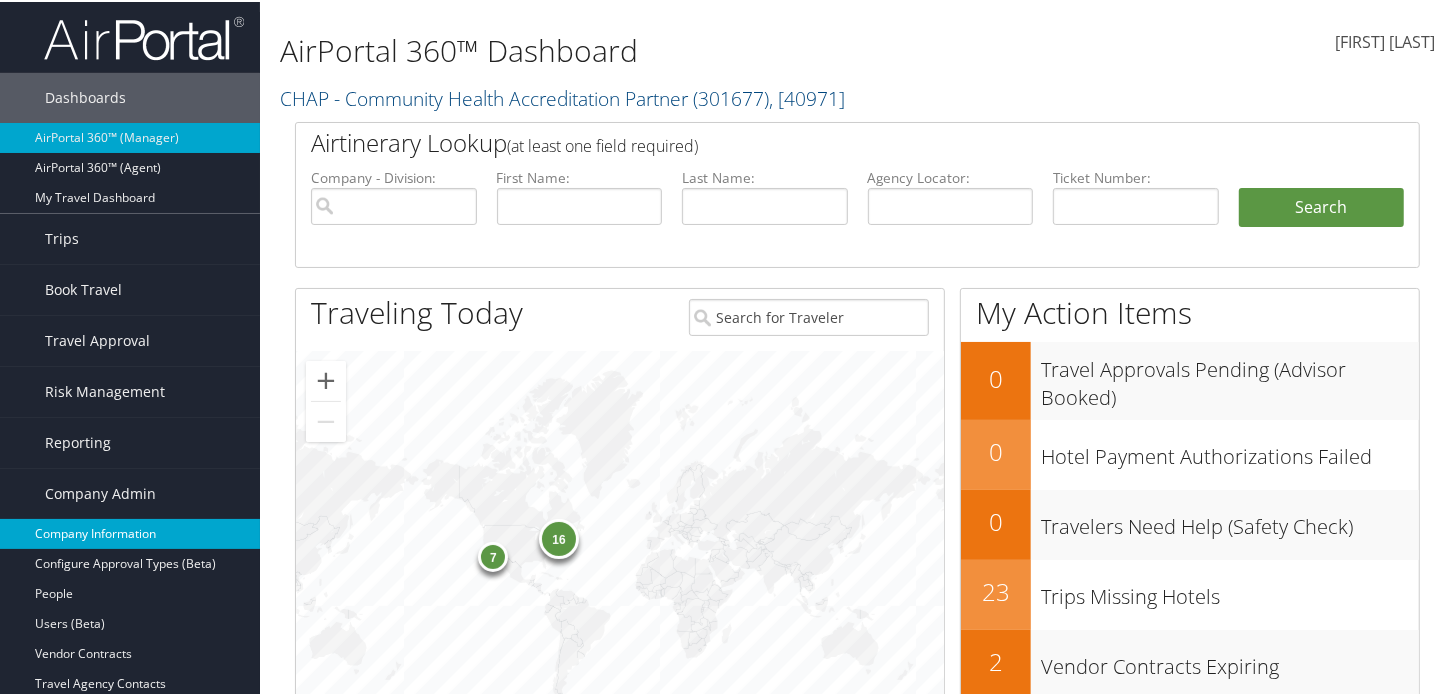 click on "Company Information" at bounding box center [130, 532] 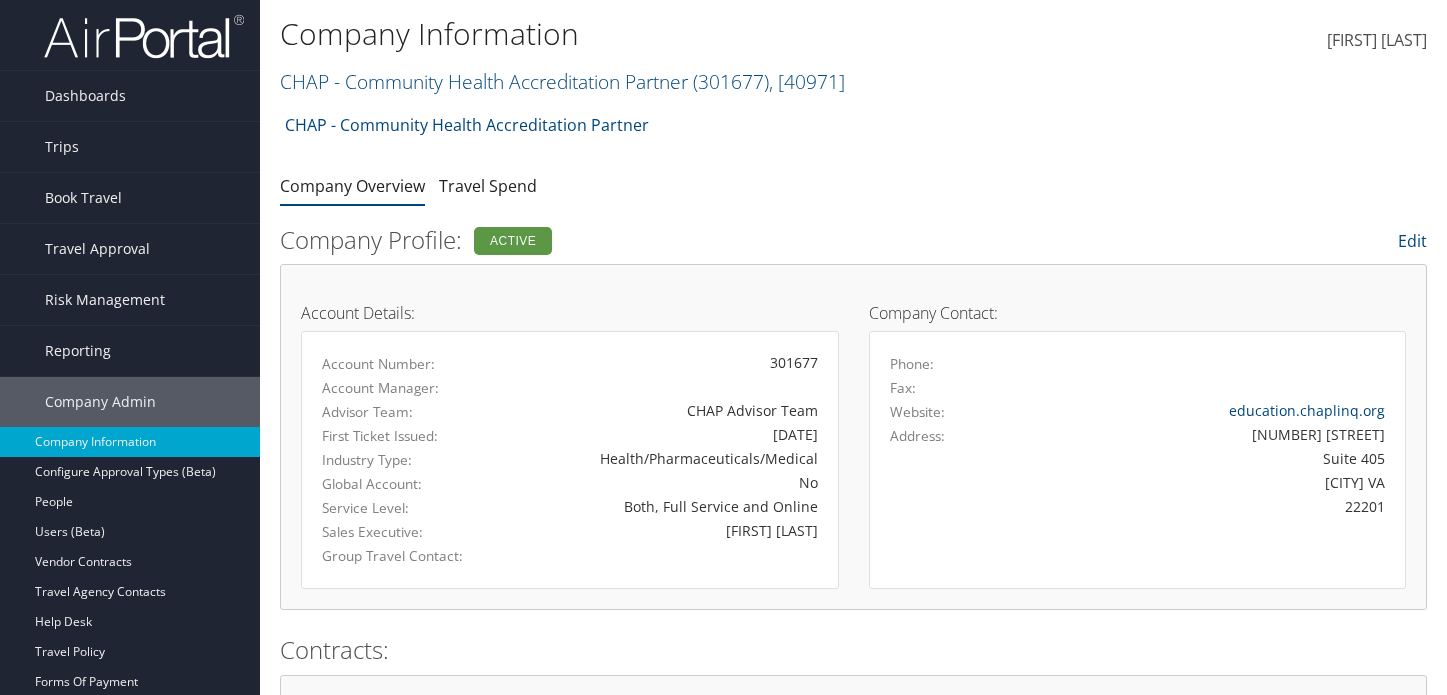 scroll, scrollTop: 0, scrollLeft: 0, axis: both 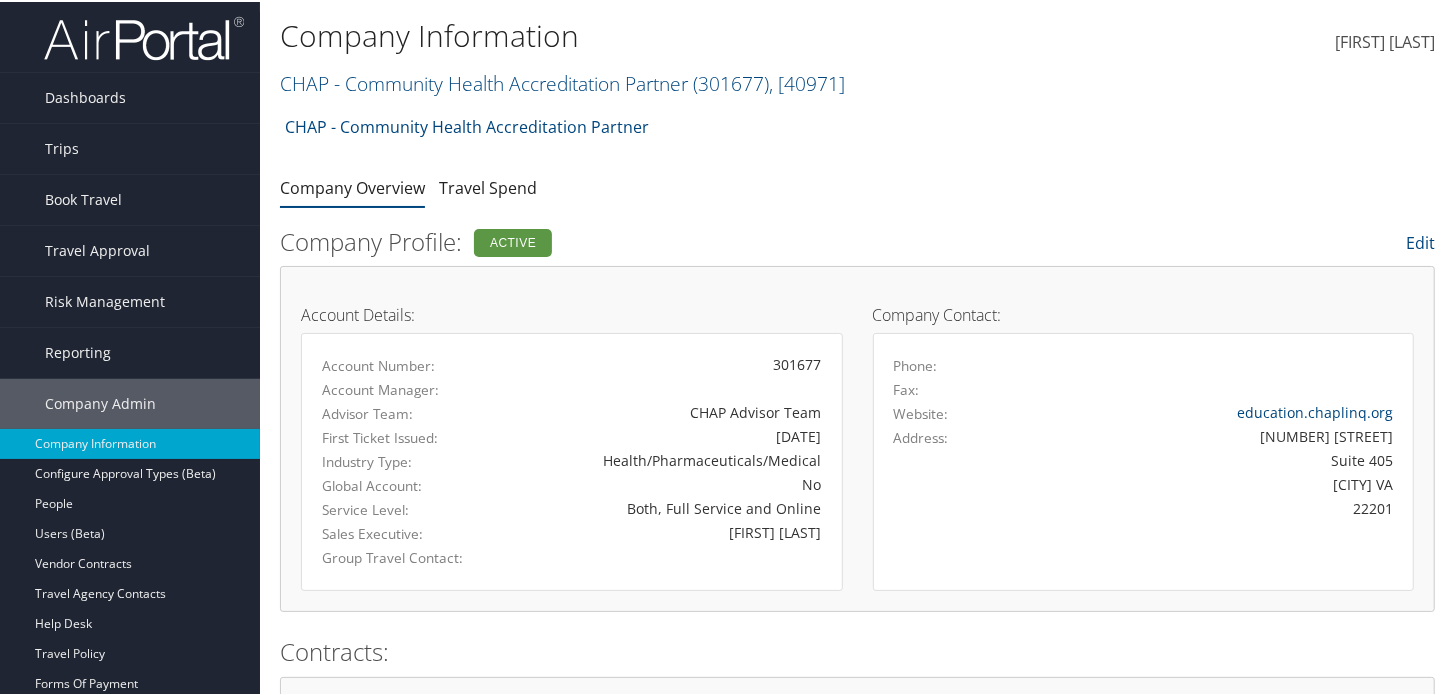 click on "CHAP - Community Health Accreditation Partner    ( 301677 )  , [ 40971 ]" at bounding box center [665, 80] 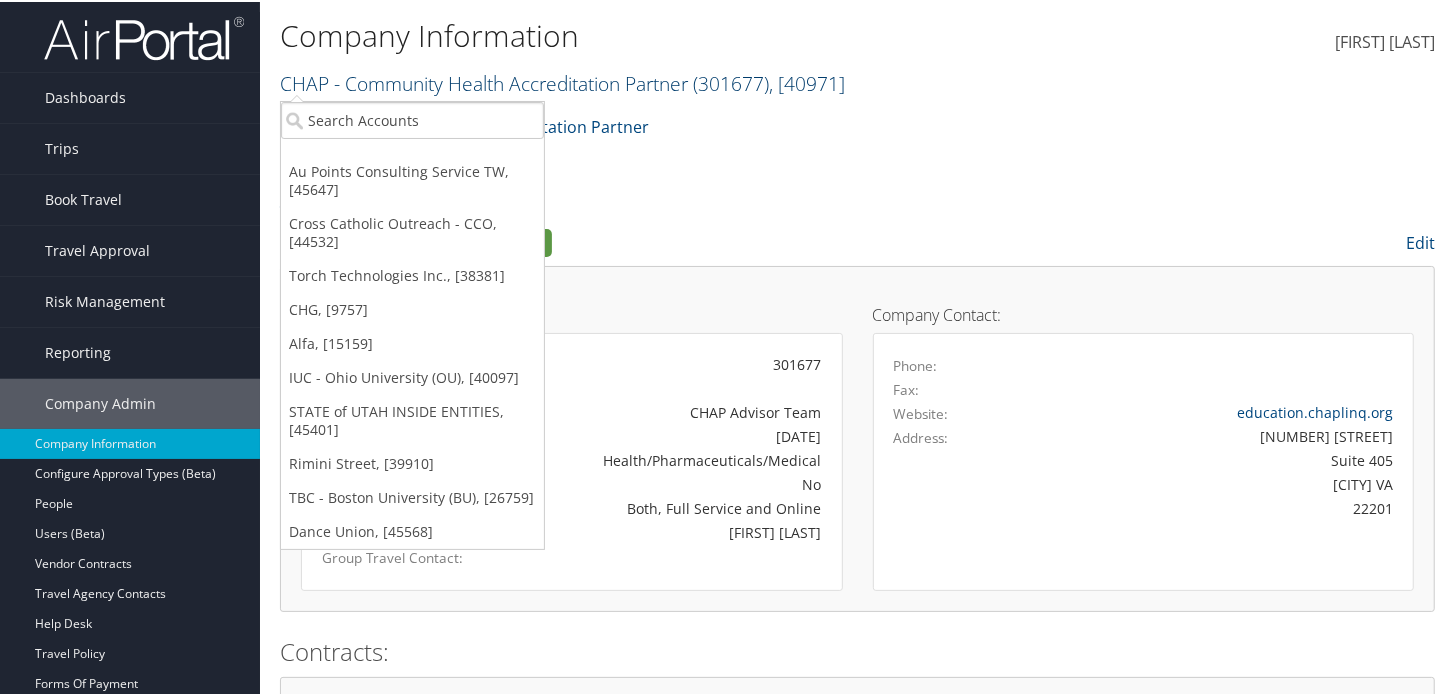 click on "CHAP - Community Health Accreditation Partner    ( 301677 )  , [ 40971 ]" at bounding box center (562, 81) 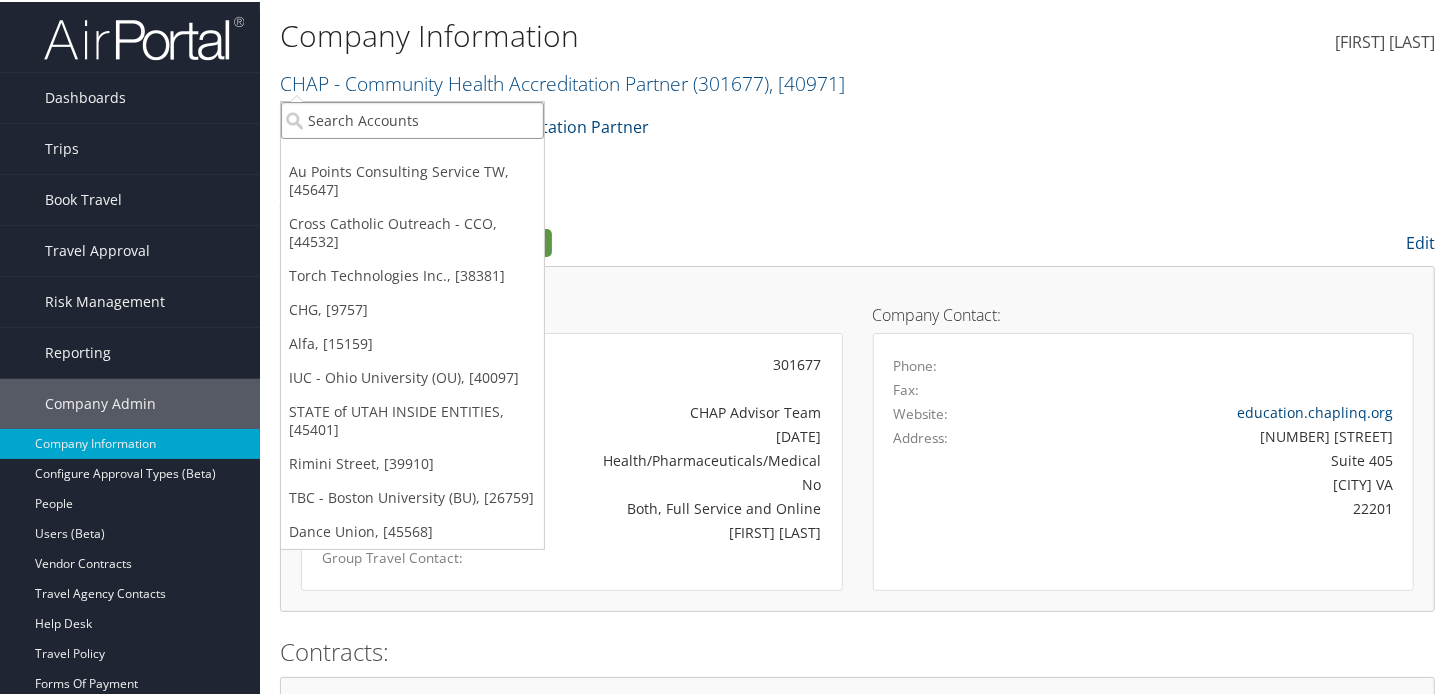 click at bounding box center [412, 118] 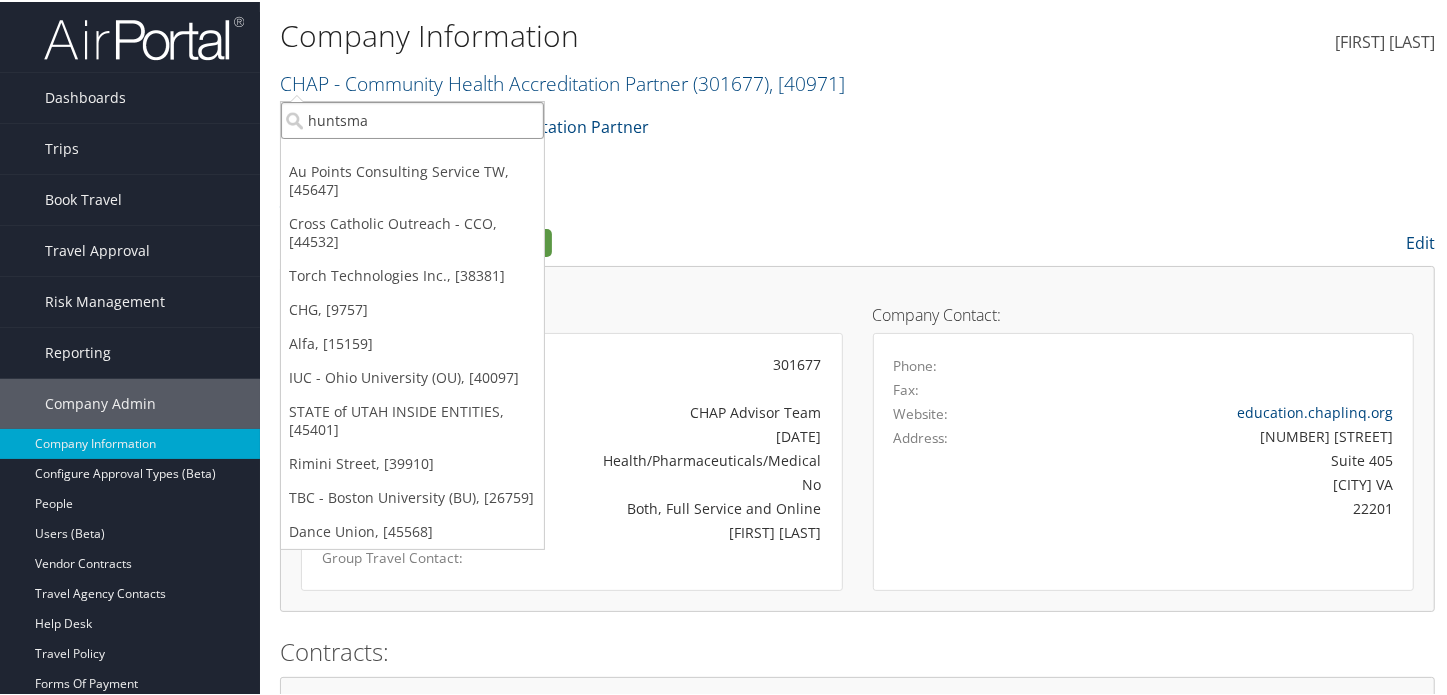 type on "huntsman" 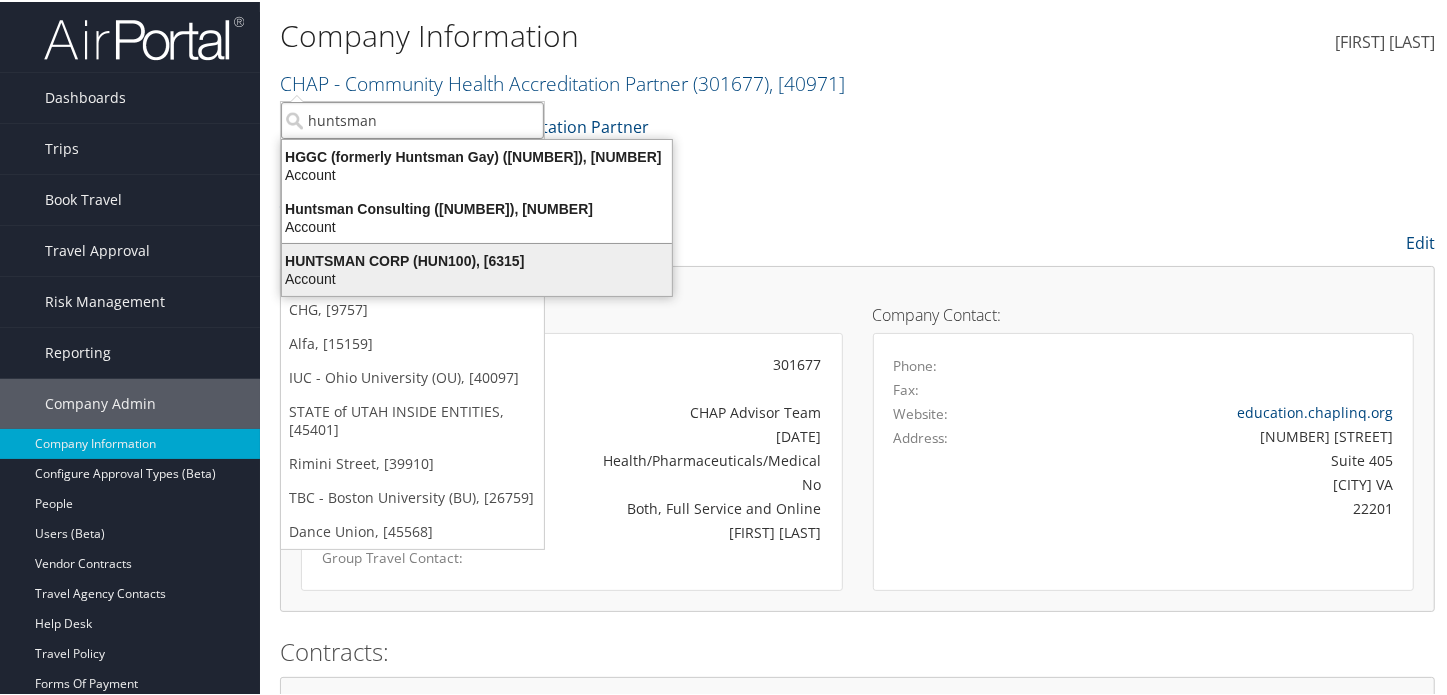 click on "HUNTSMAN CORP (HUN100), [6315] Account" at bounding box center (477, 268) 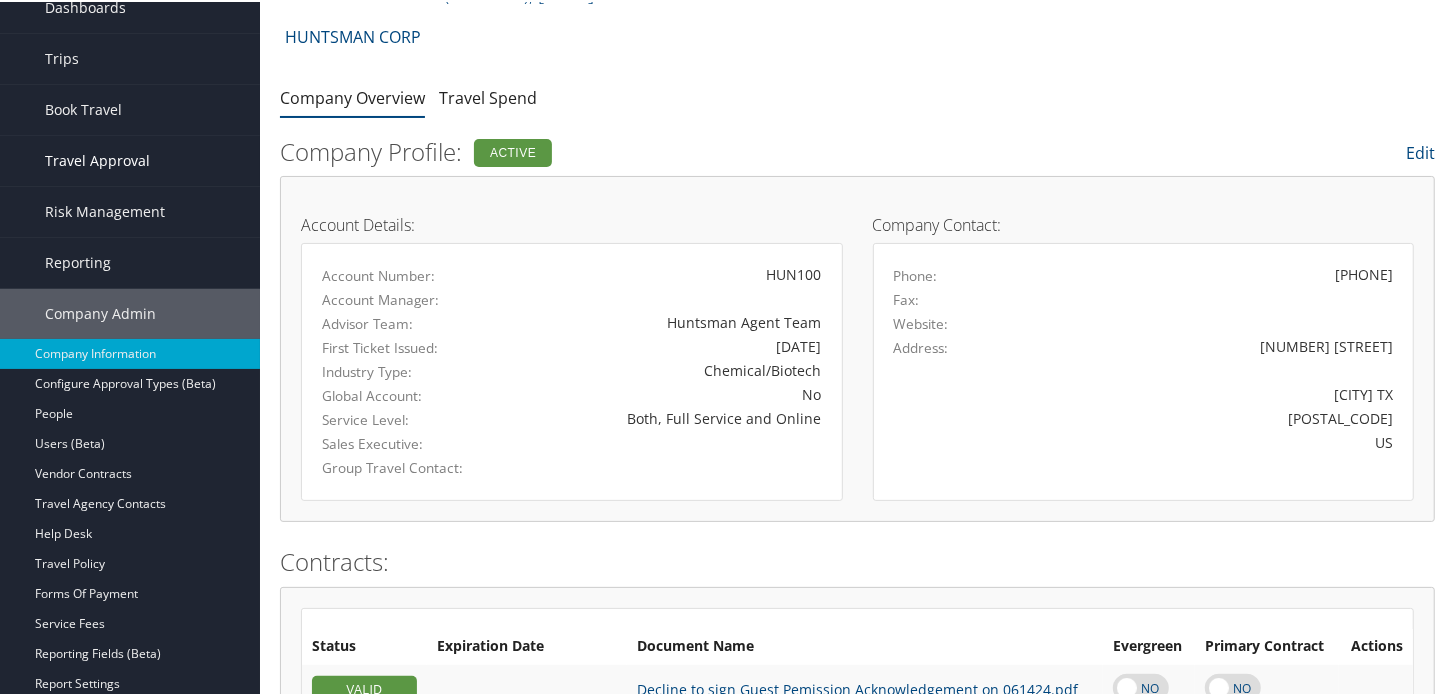 scroll, scrollTop: 0, scrollLeft: 0, axis: both 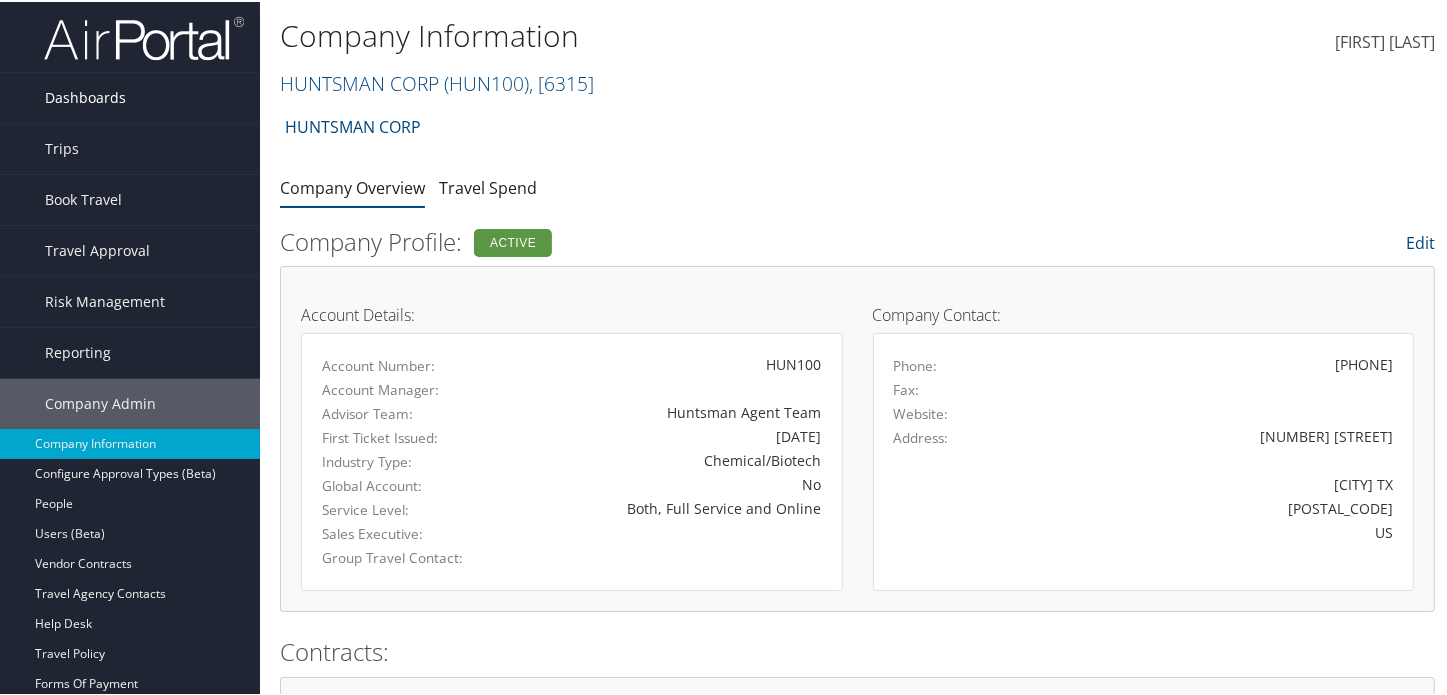 click on "Dashboards" at bounding box center [130, 96] 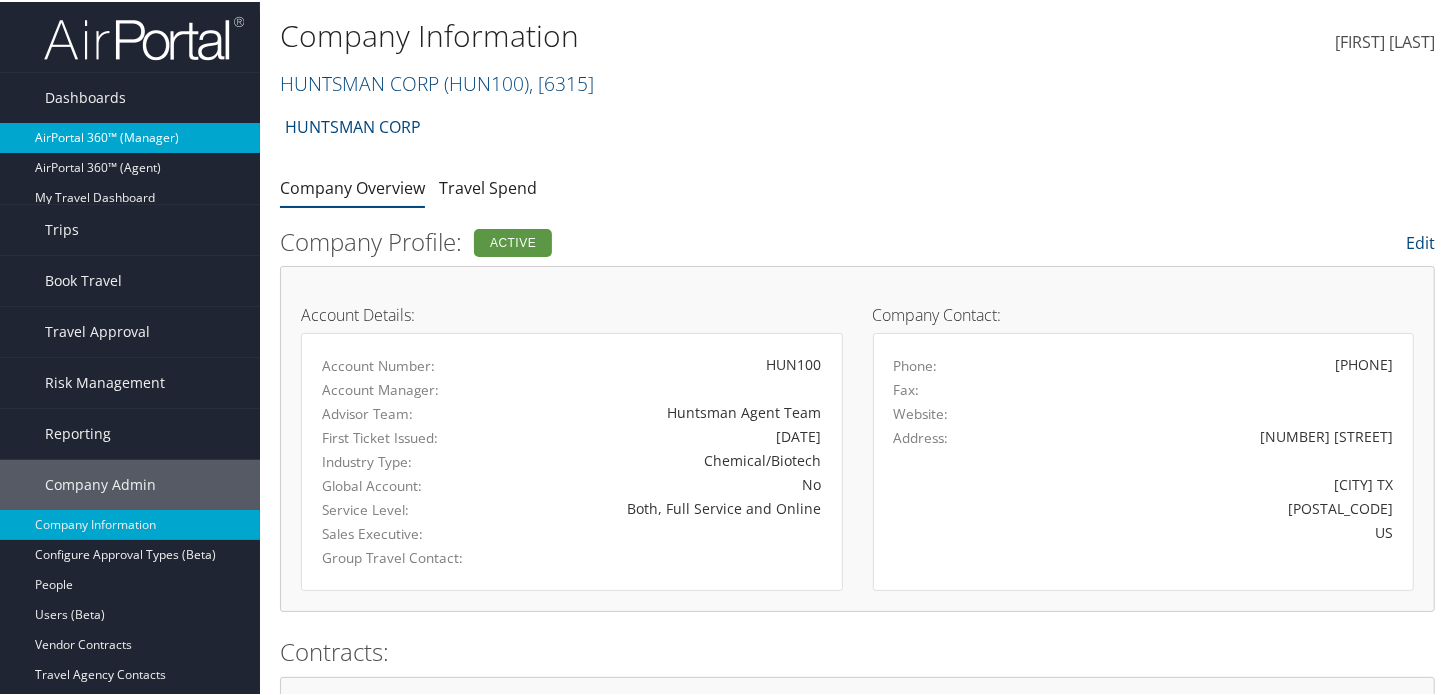click on "AirPortal 360™ (Manager)" at bounding box center [130, 136] 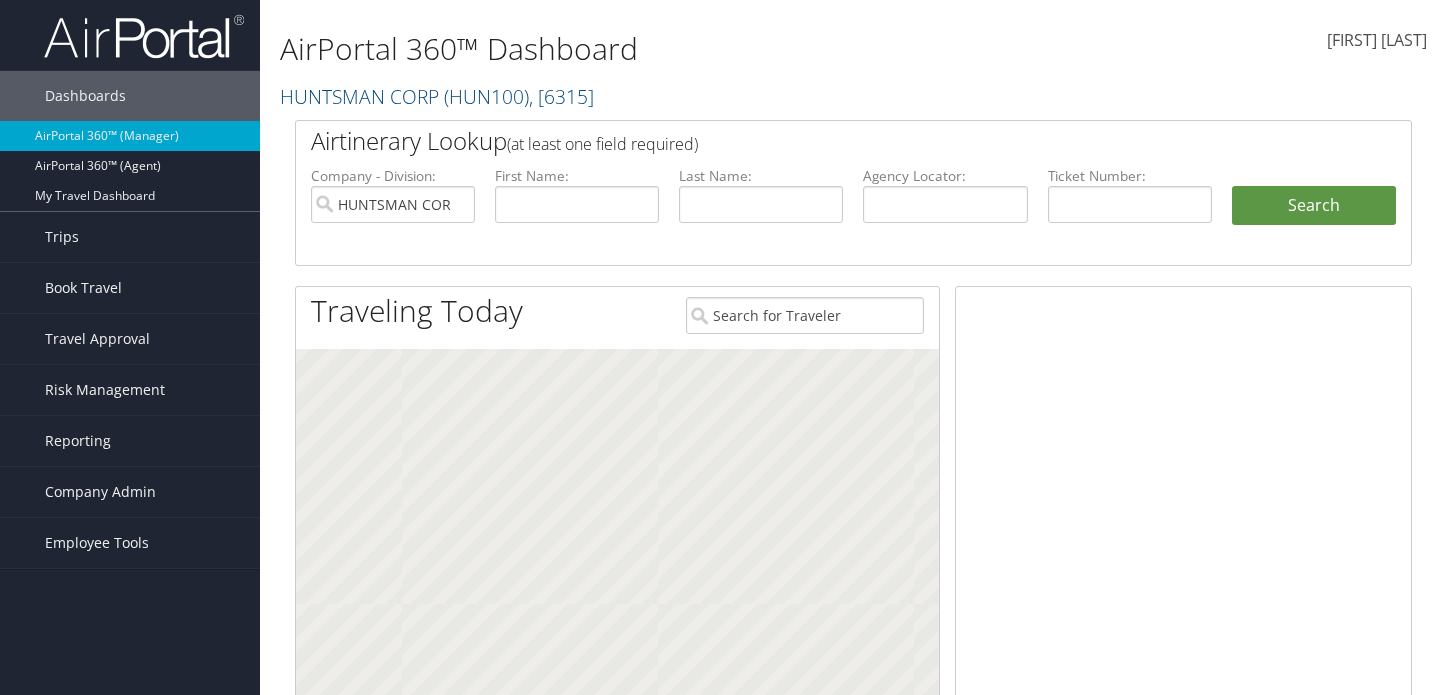 scroll, scrollTop: 0, scrollLeft: 0, axis: both 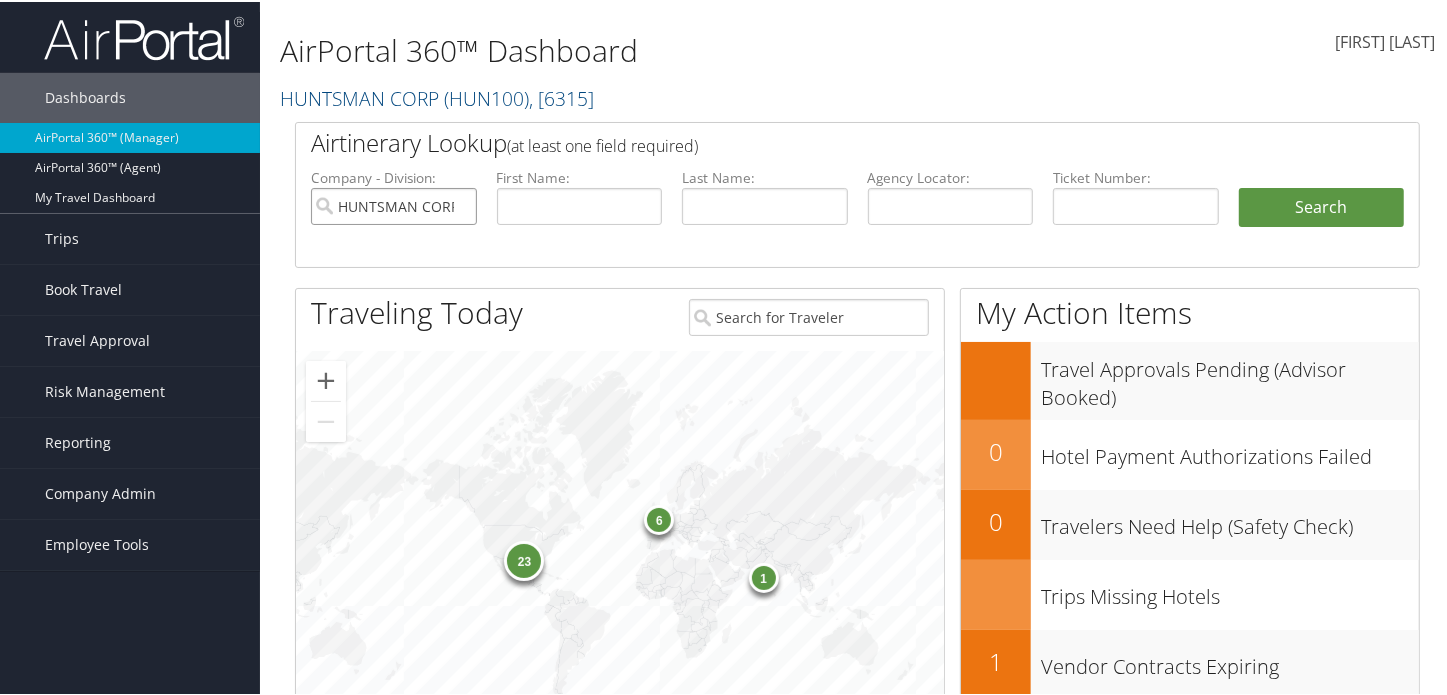 click on "HUNTSMAN CORP" at bounding box center (394, 204) 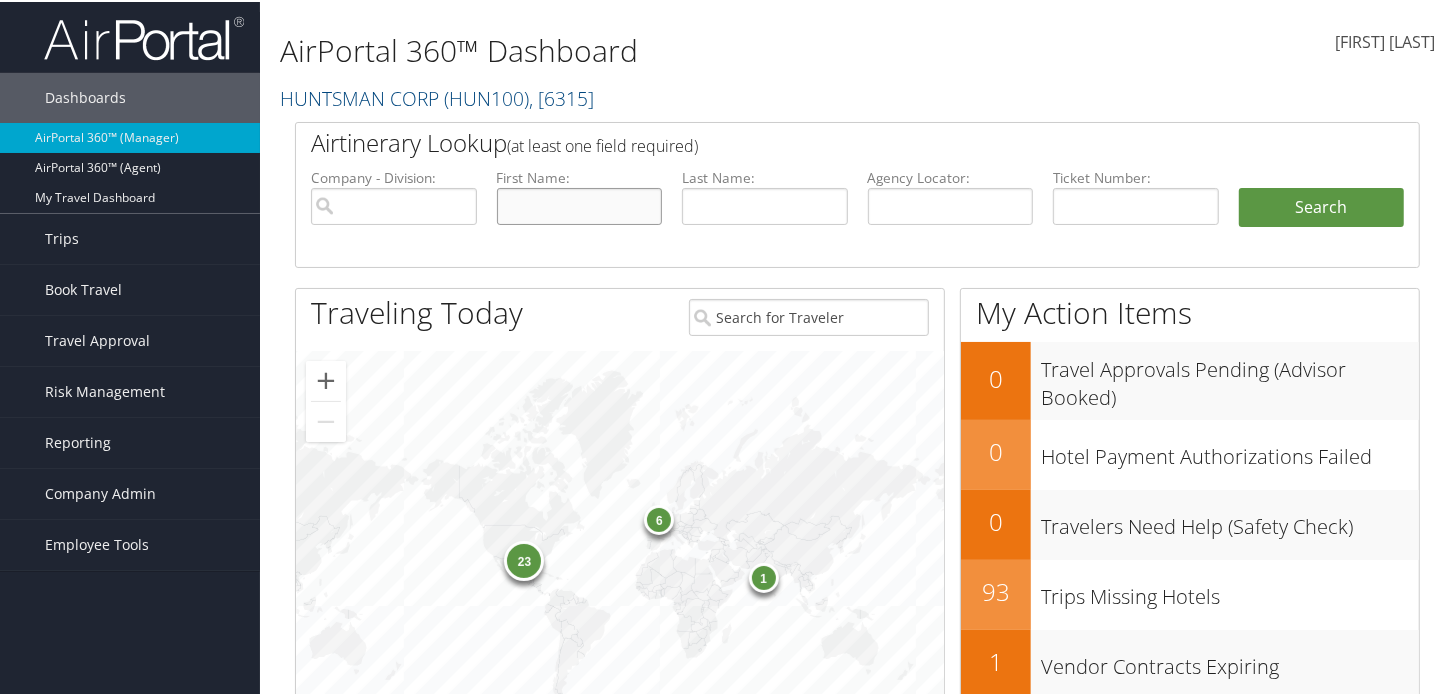 click at bounding box center (580, 204) 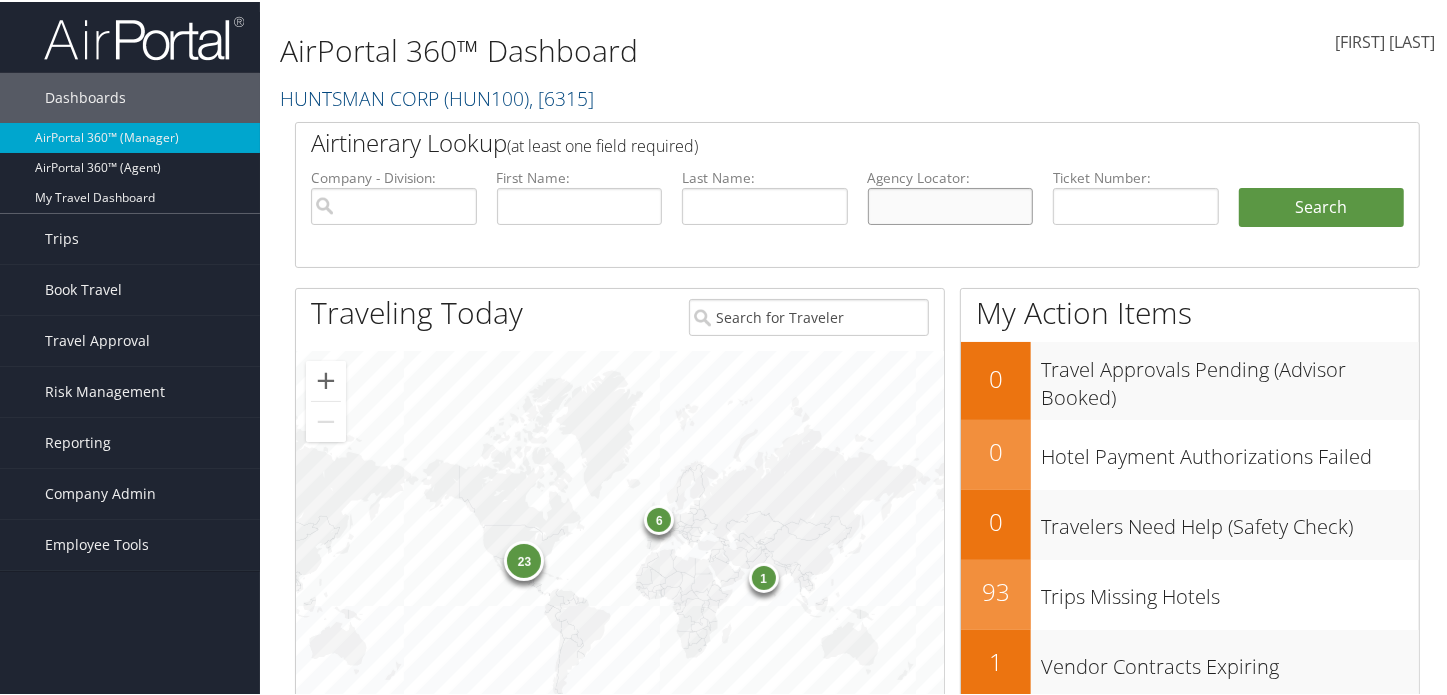 click at bounding box center (951, 204) 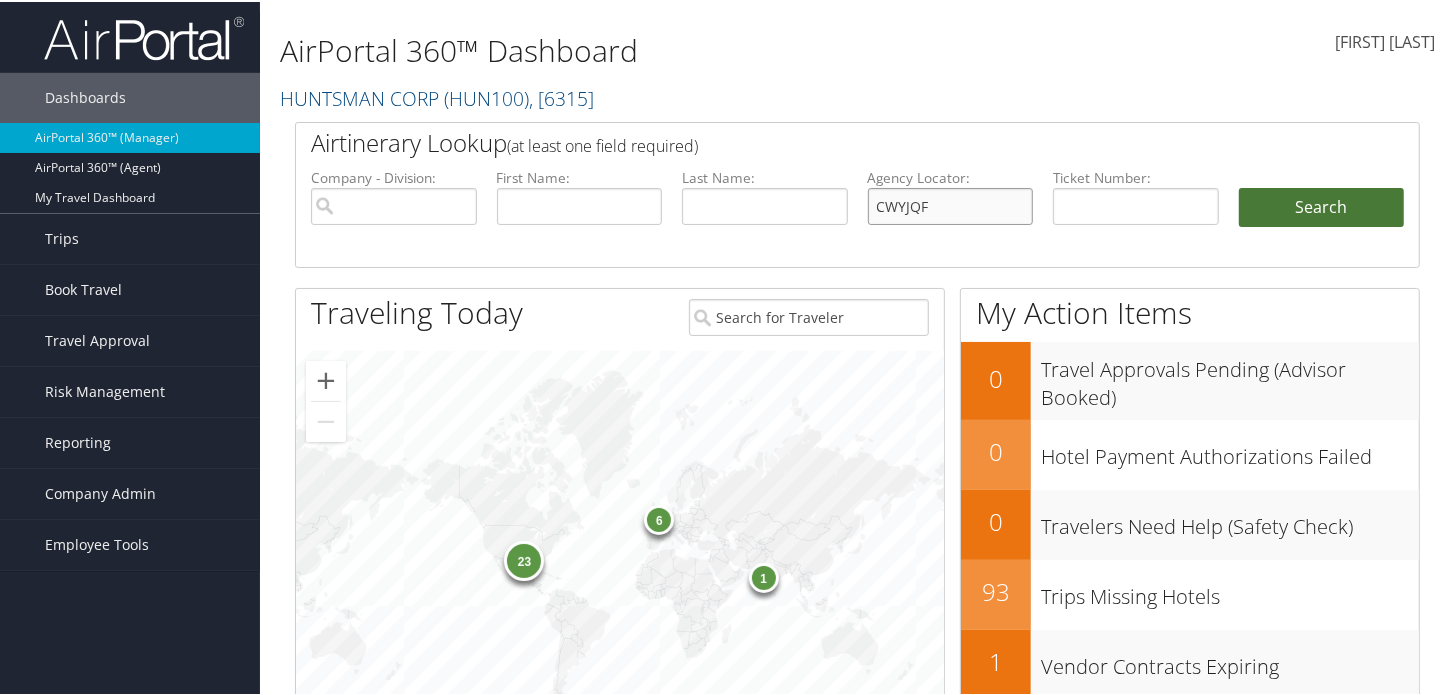 type on "CWYJQF" 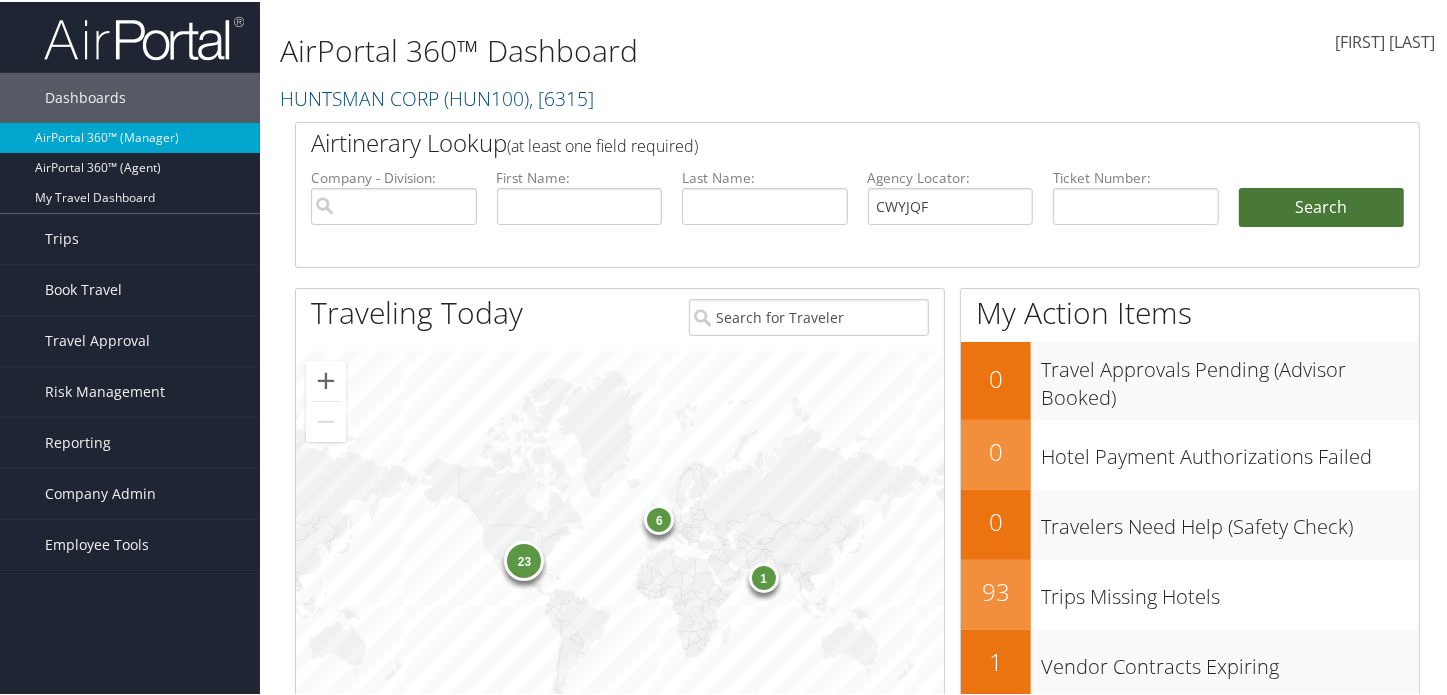 click on "Search" at bounding box center [1322, 206] 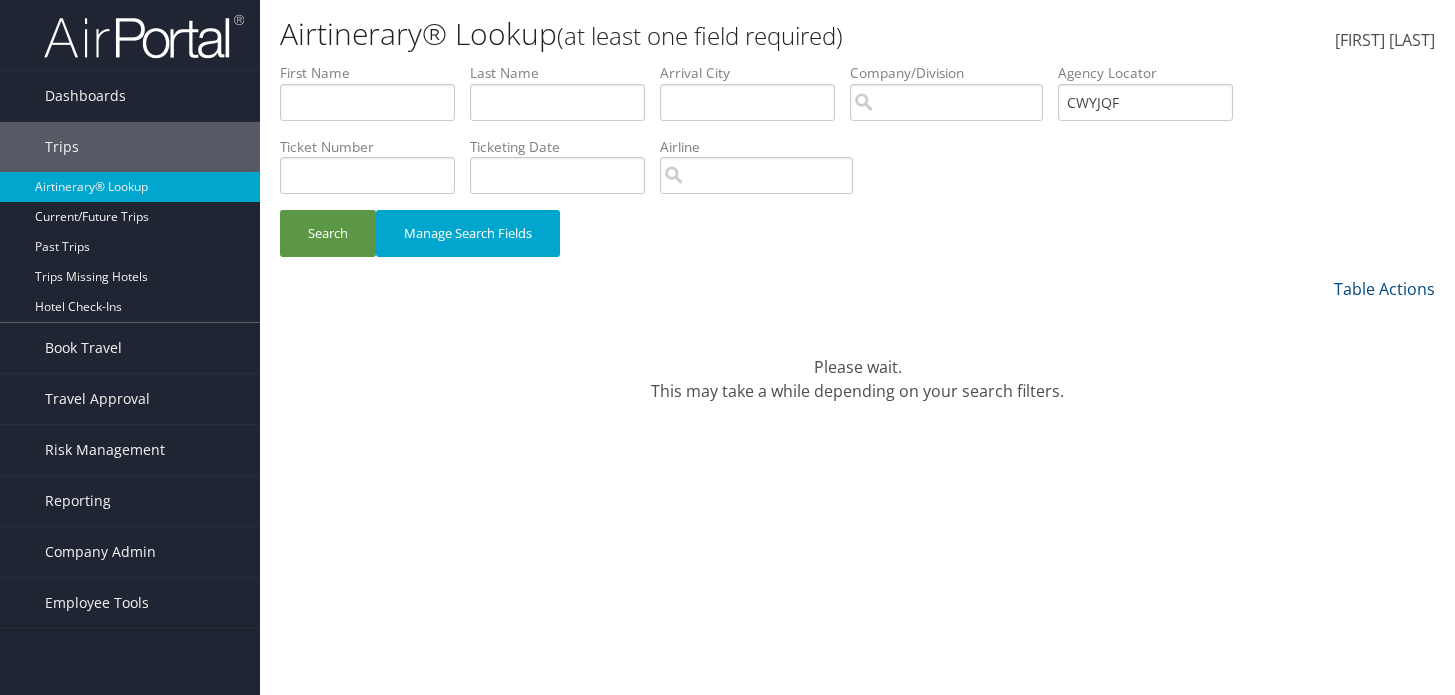 scroll, scrollTop: 0, scrollLeft: 0, axis: both 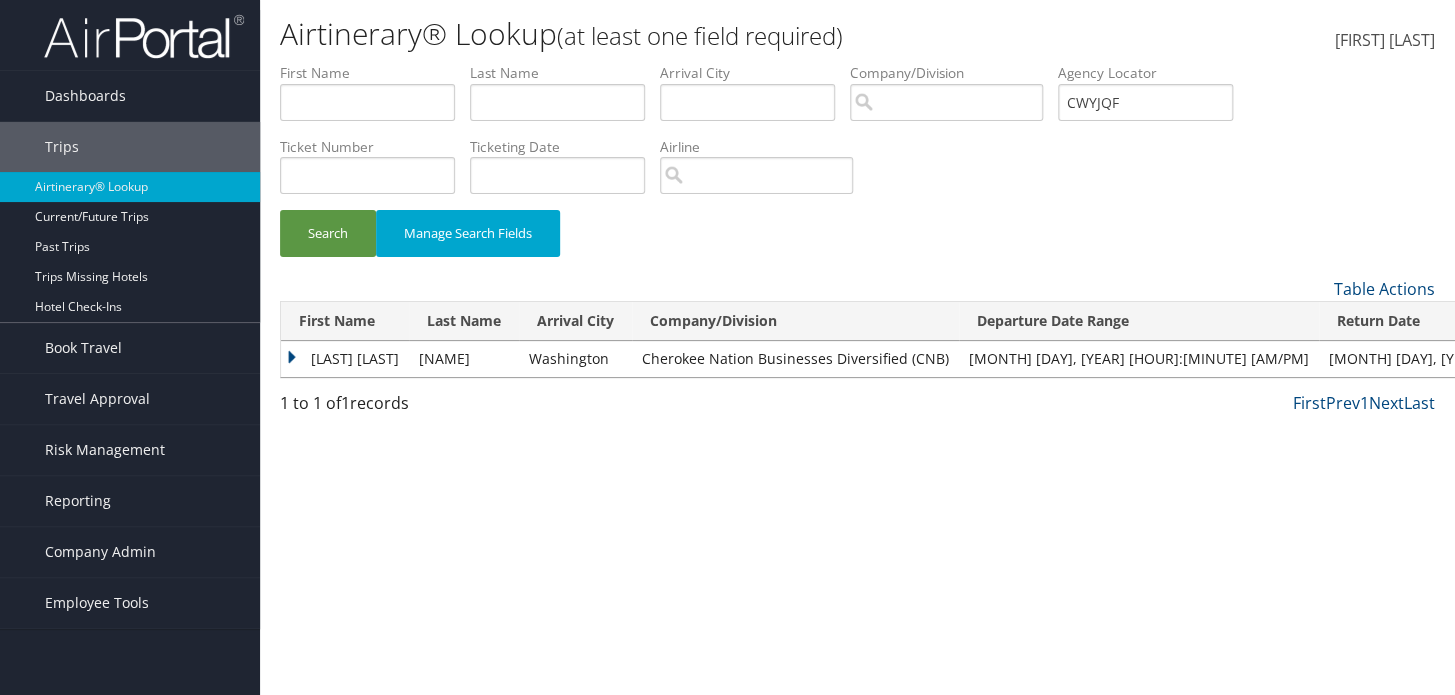 click on "[LAST] [LAST]" at bounding box center (345, 359) 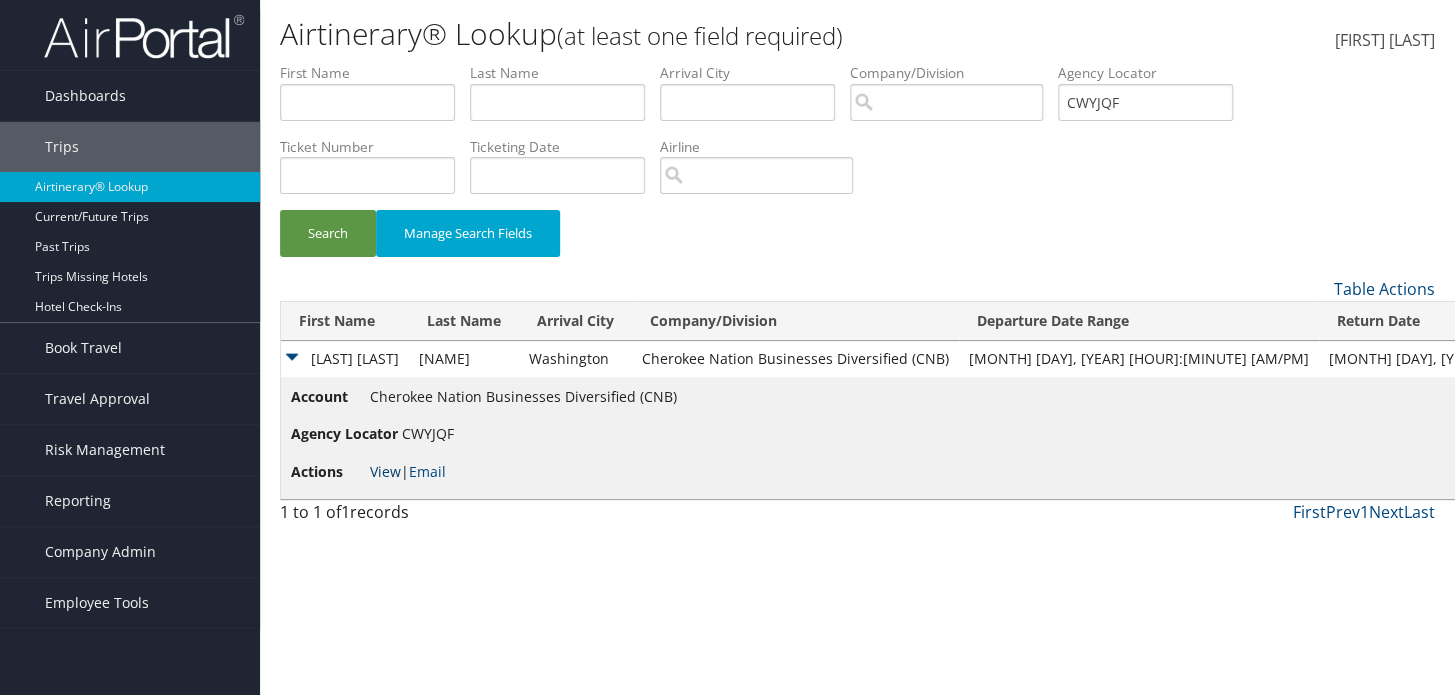 click on "View" at bounding box center [385, 471] 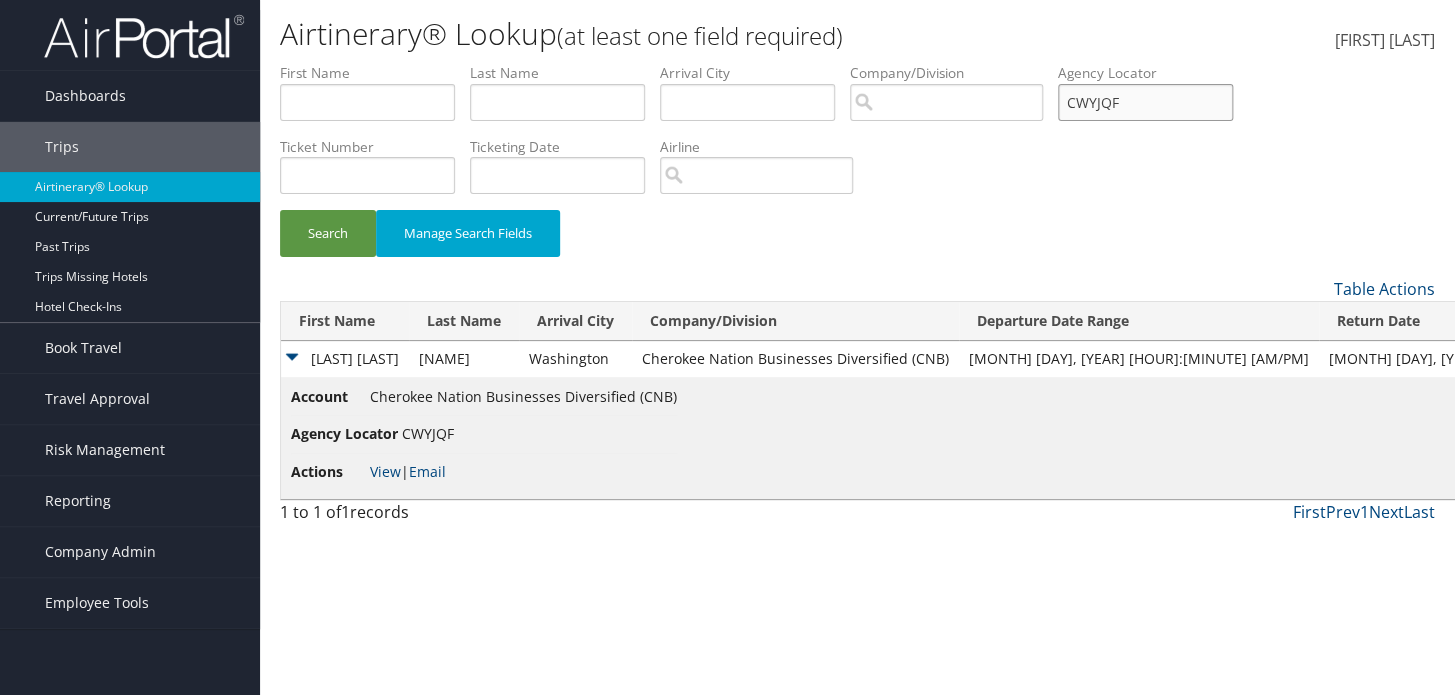 drag, startPoint x: 1244, startPoint y: 92, endPoint x: 1087, endPoint y: 102, distance: 157.31815 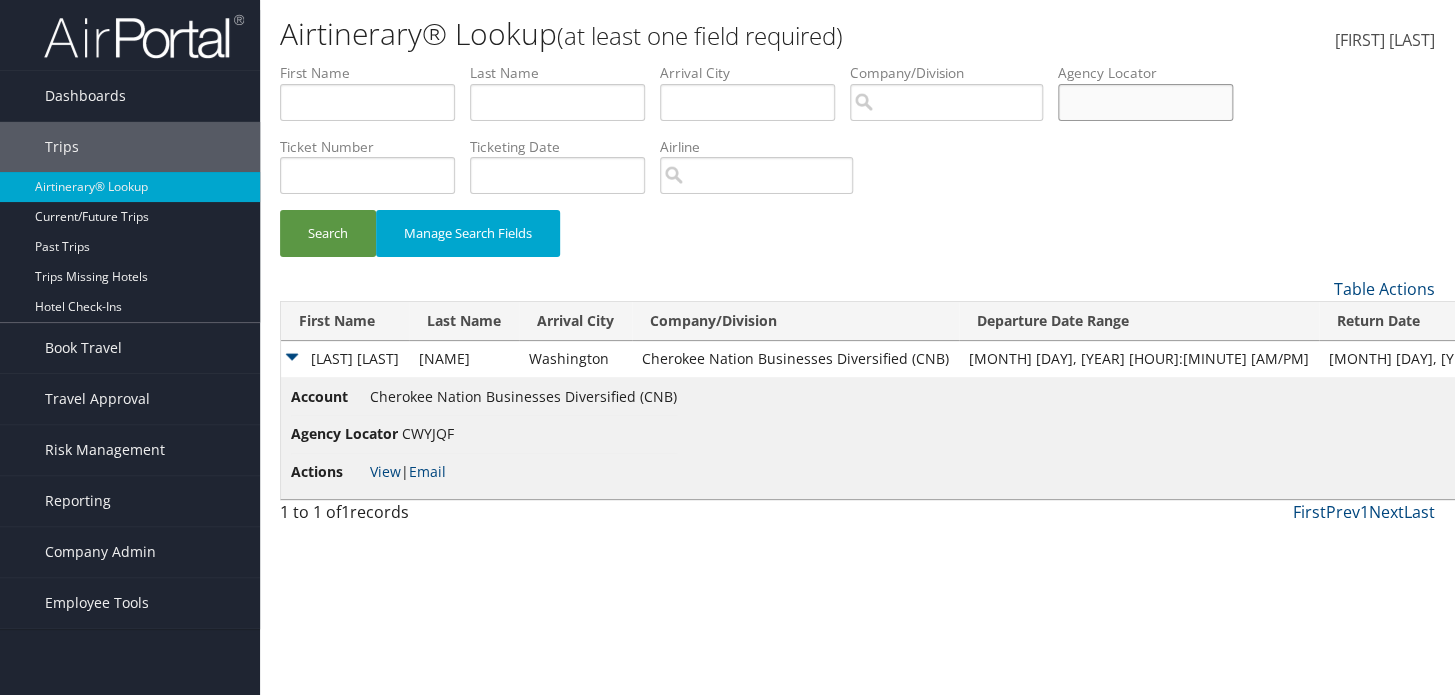 paste on "CSL74H" 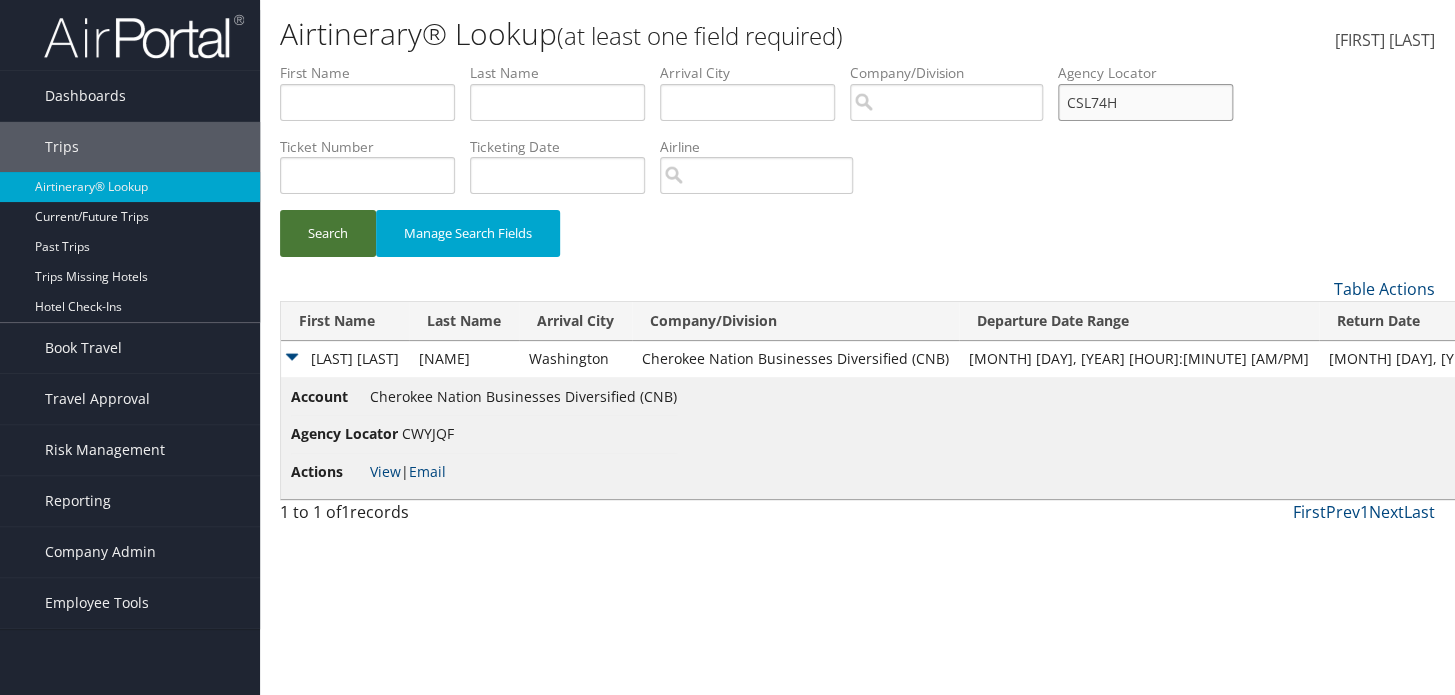 type on "CSL74H" 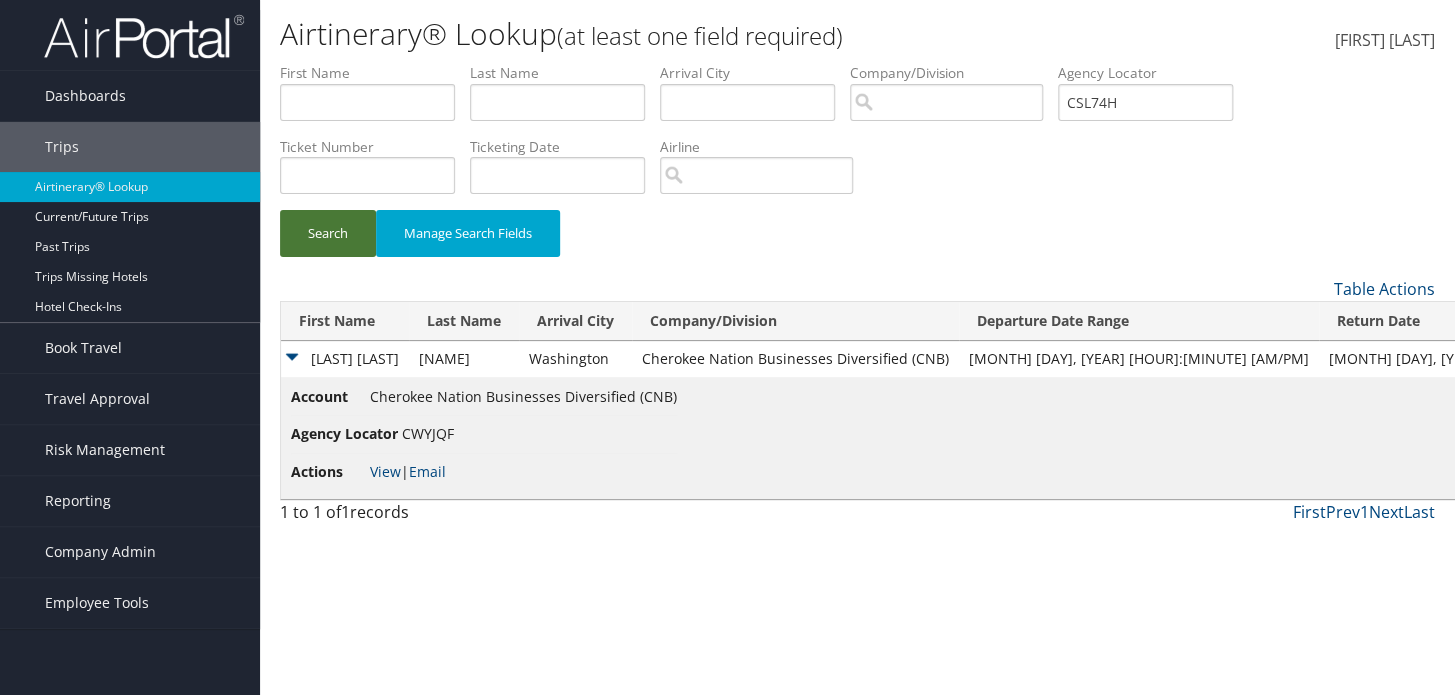 click on "Search" at bounding box center (328, 233) 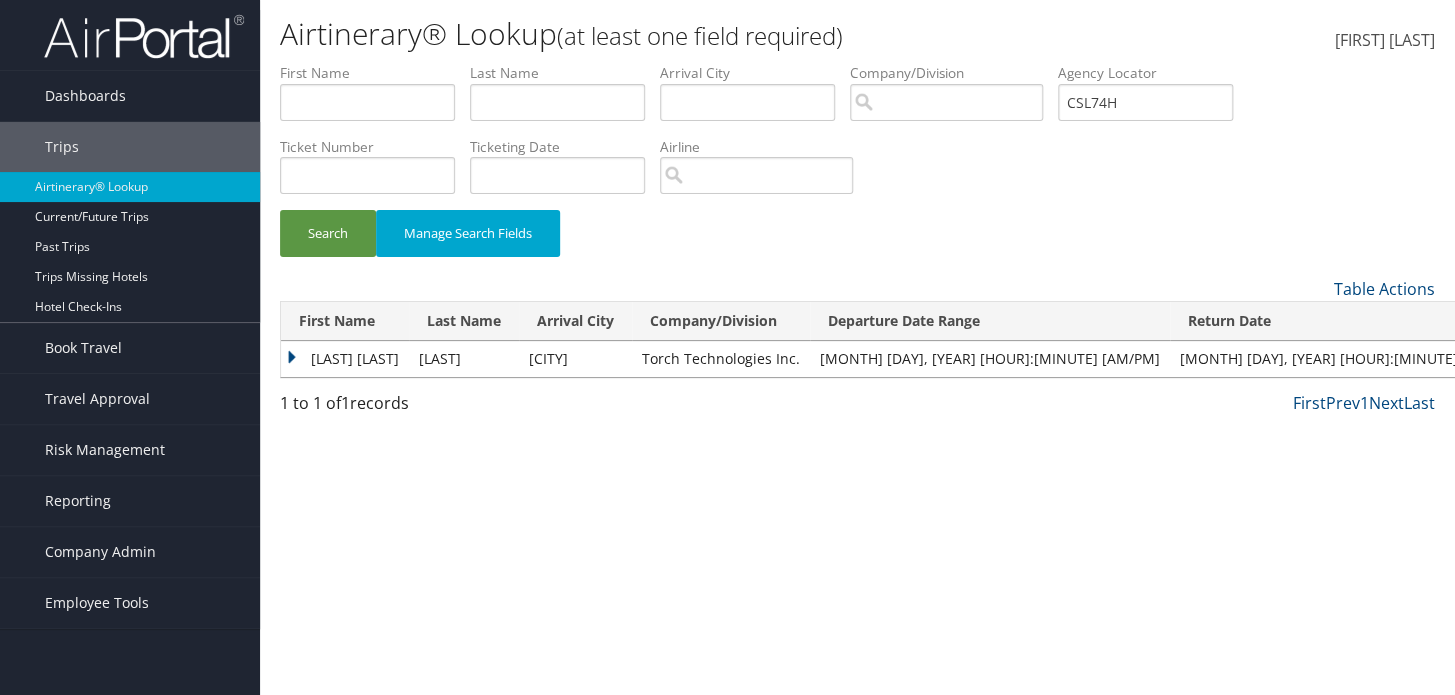 click on "KEITH JOHN" at bounding box center (345, 359) 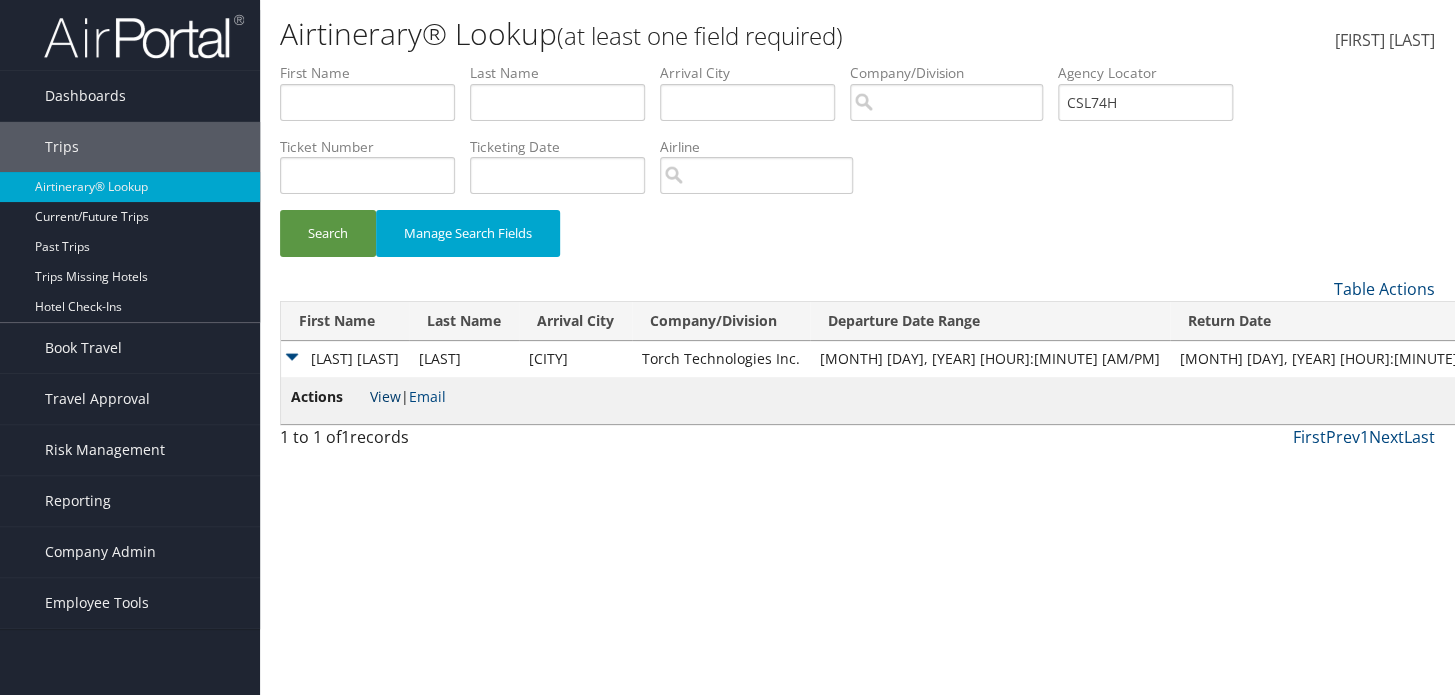 click on "View" at bounding box center [385, 396] 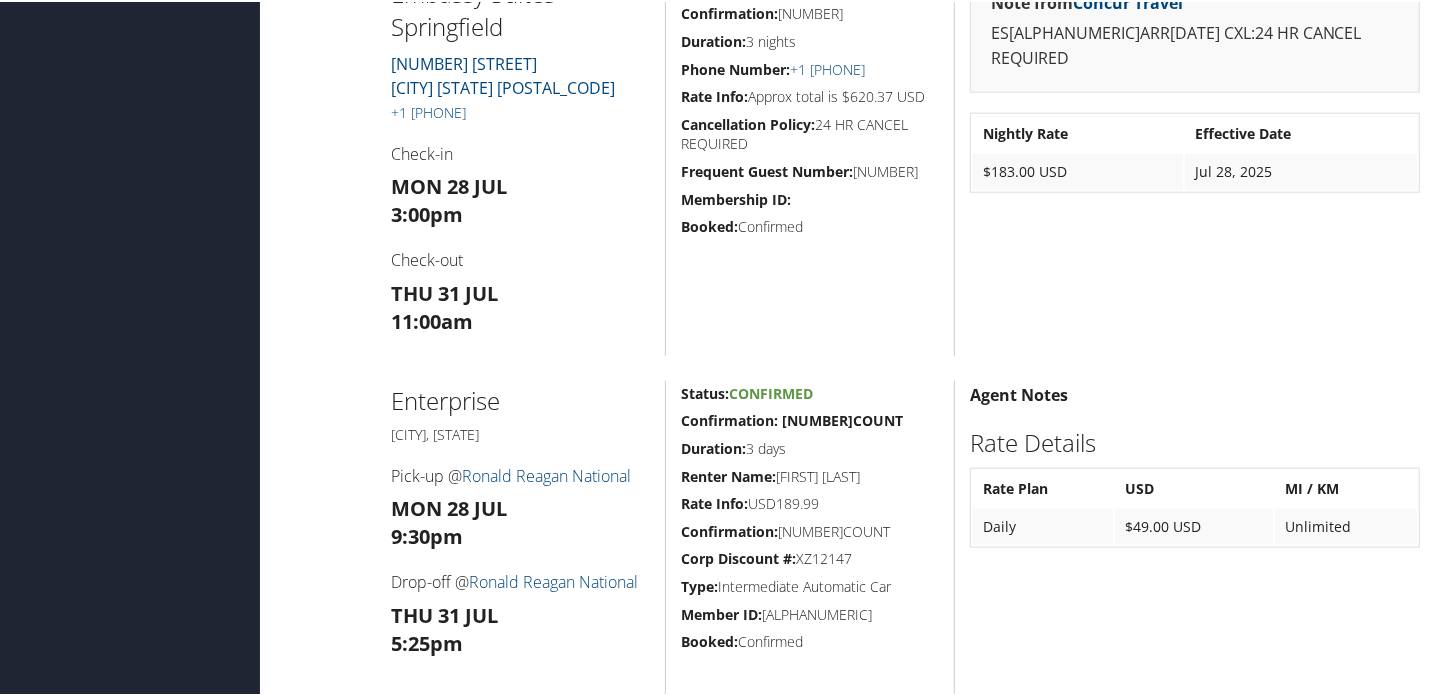 scroll, scrollTop: 1909, scrollLeft: 0, axis: vertical 